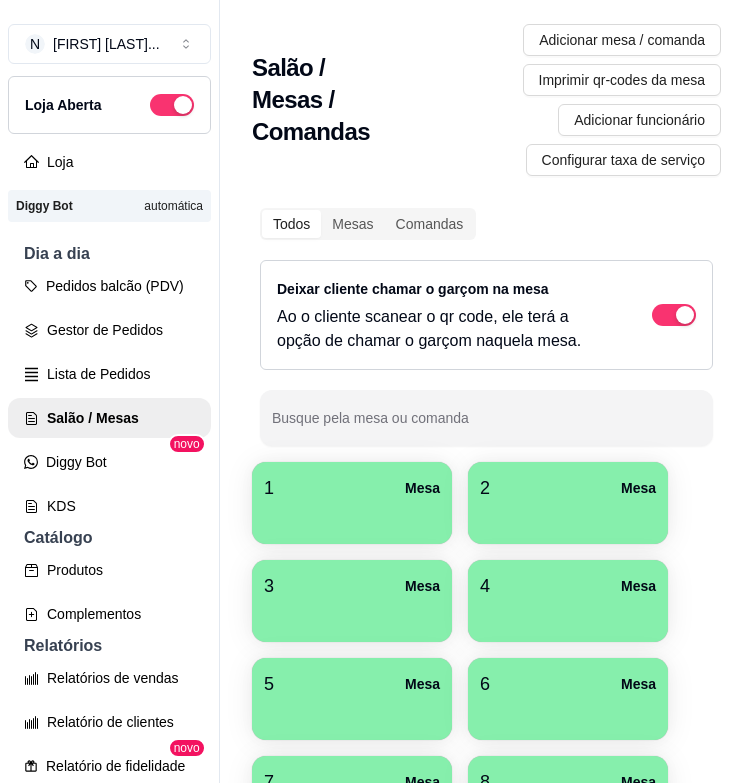 scroll, scrollTop: 0, scrollLeft: 0, axis: both 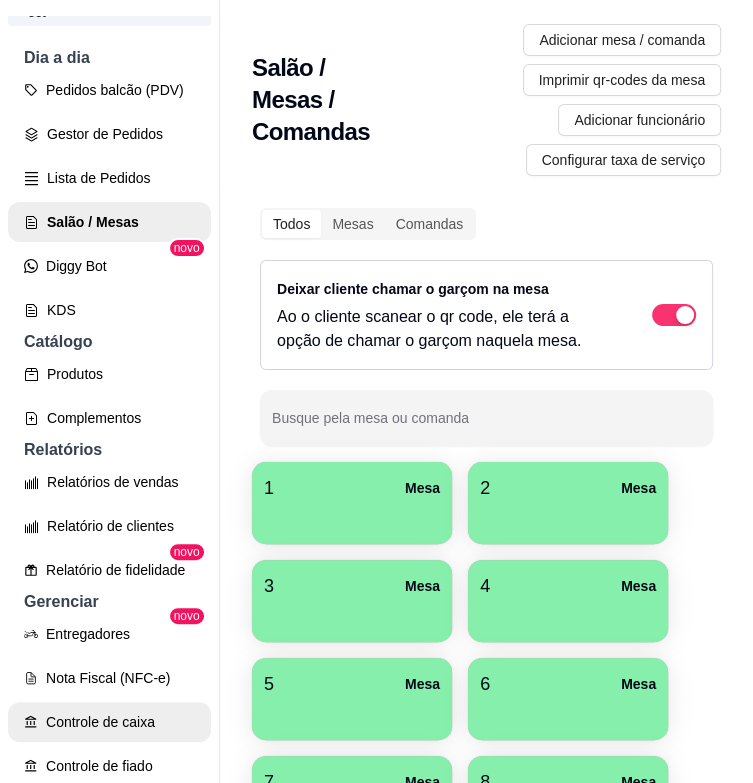 click on "Controle de caixa" at bounding box center (109, 722) 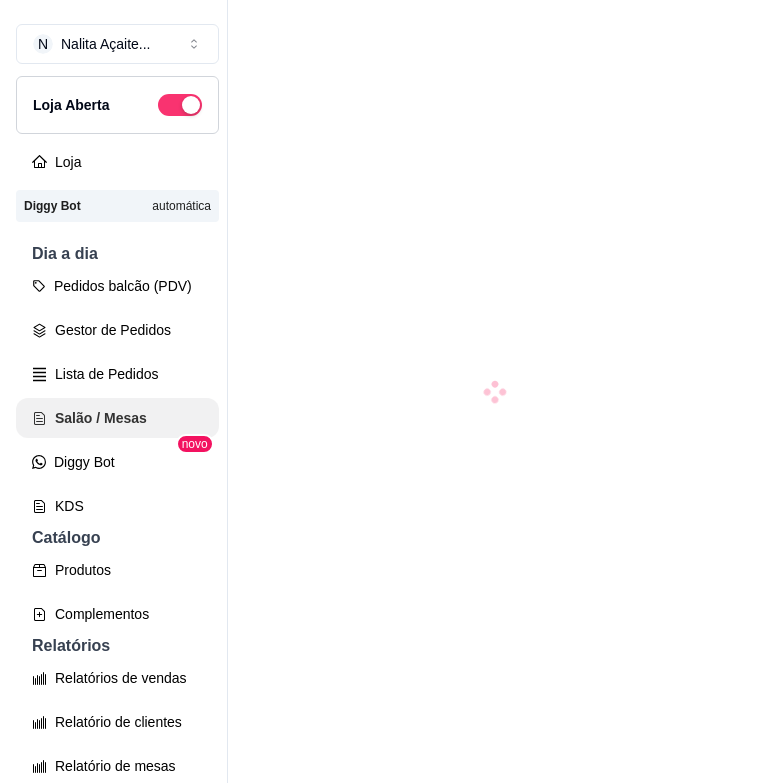 scroll, scrollTop: 0, scrollLeft: 0, axis: both 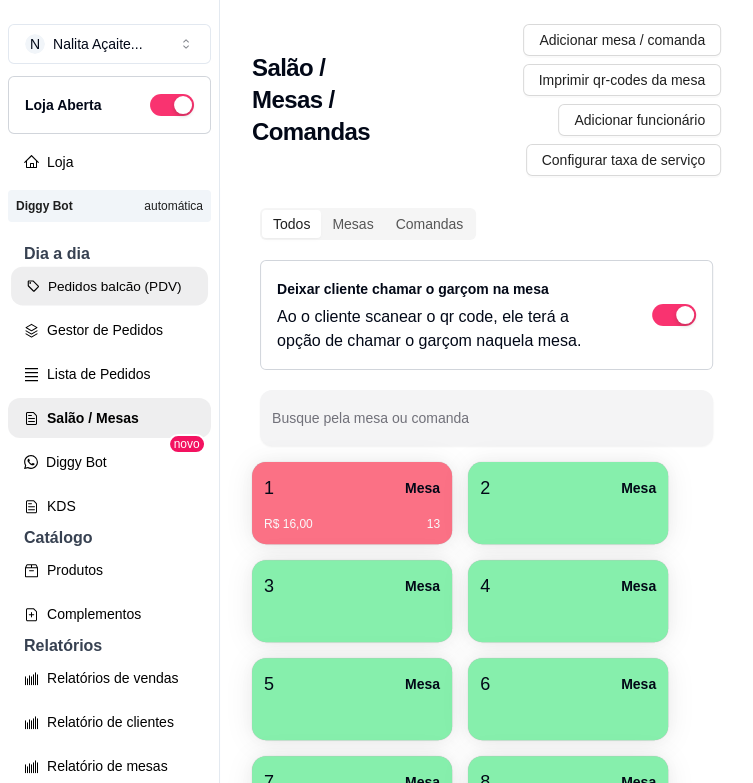 click on "Pedidos balcão (PDV)" at bounding box center [109, 286] 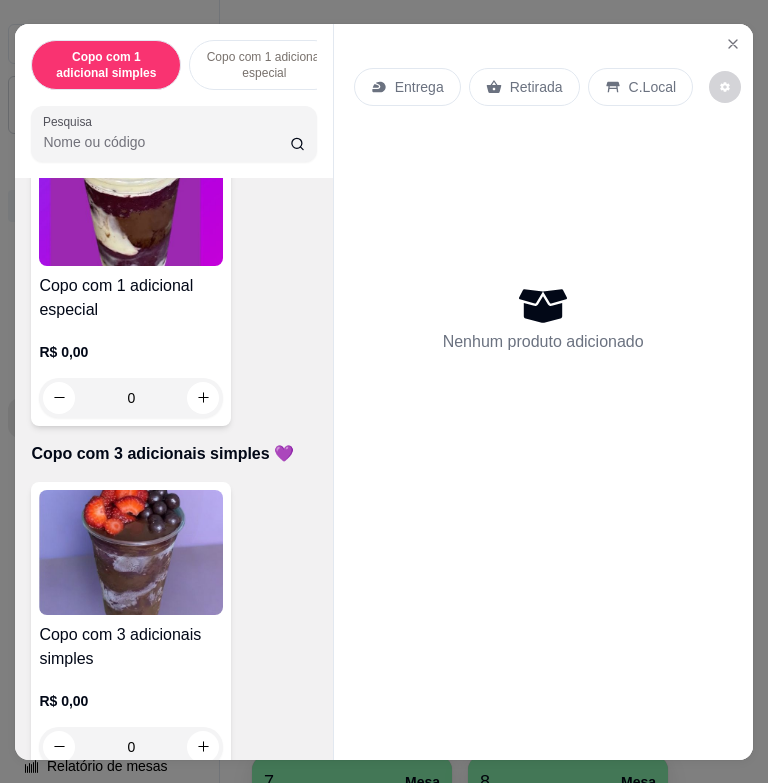 scroll, scrollTop: 0, scrollLeft: 0, axis: both 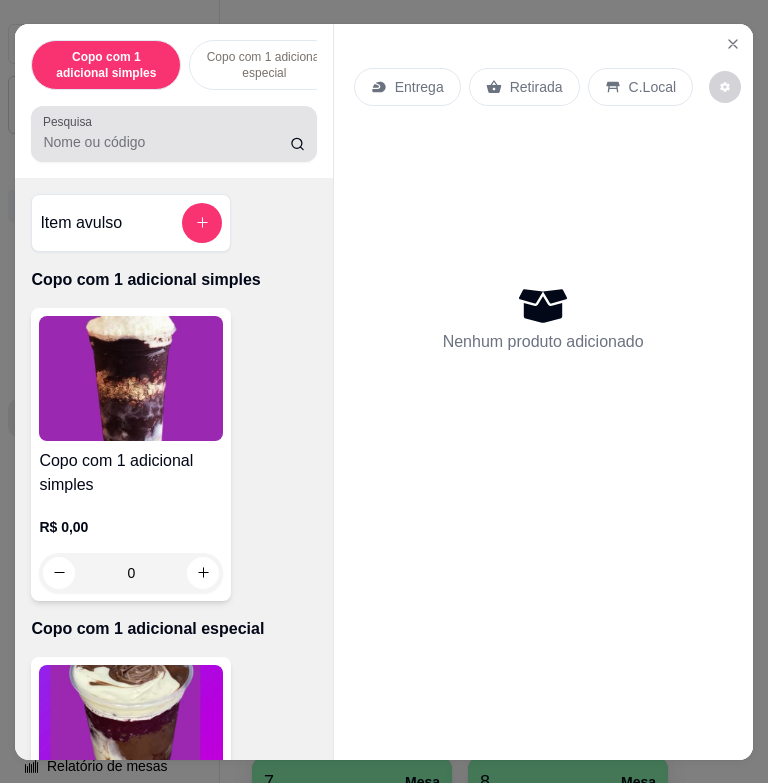 click on "Pesquisa" at bounding box center [166, 142] 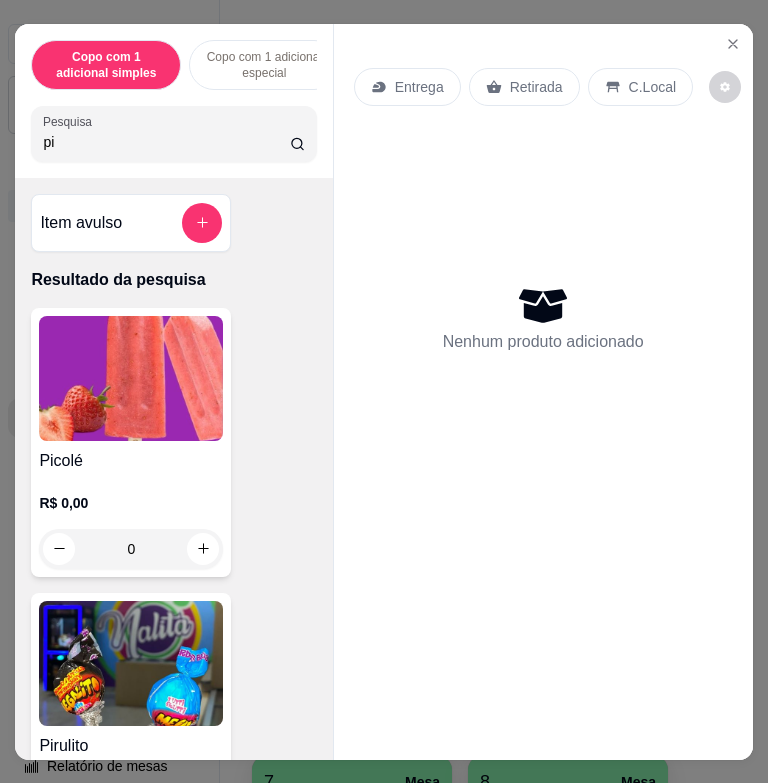 type on "pi" 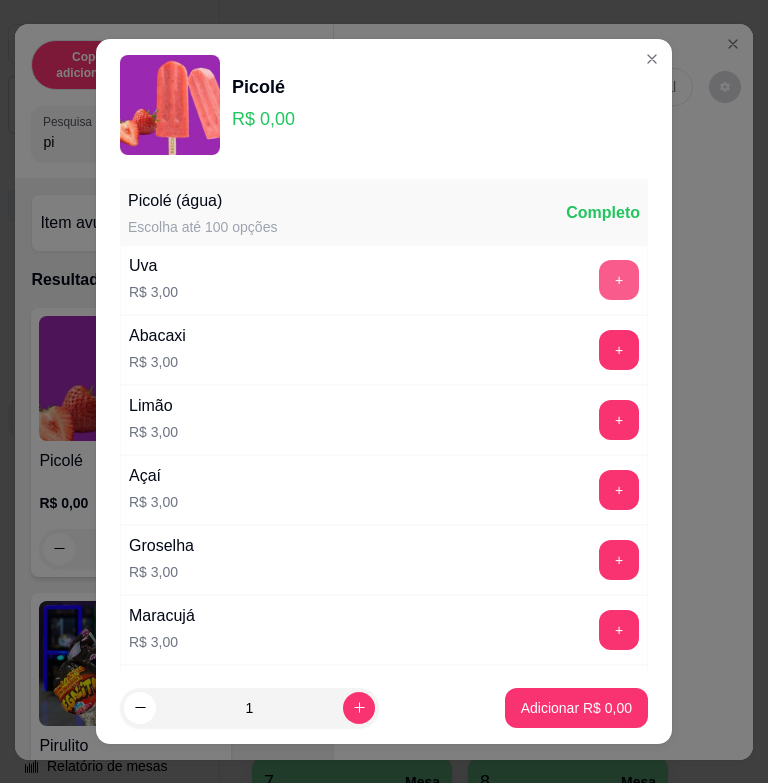 click on "+" at bounding box center (619, 280) 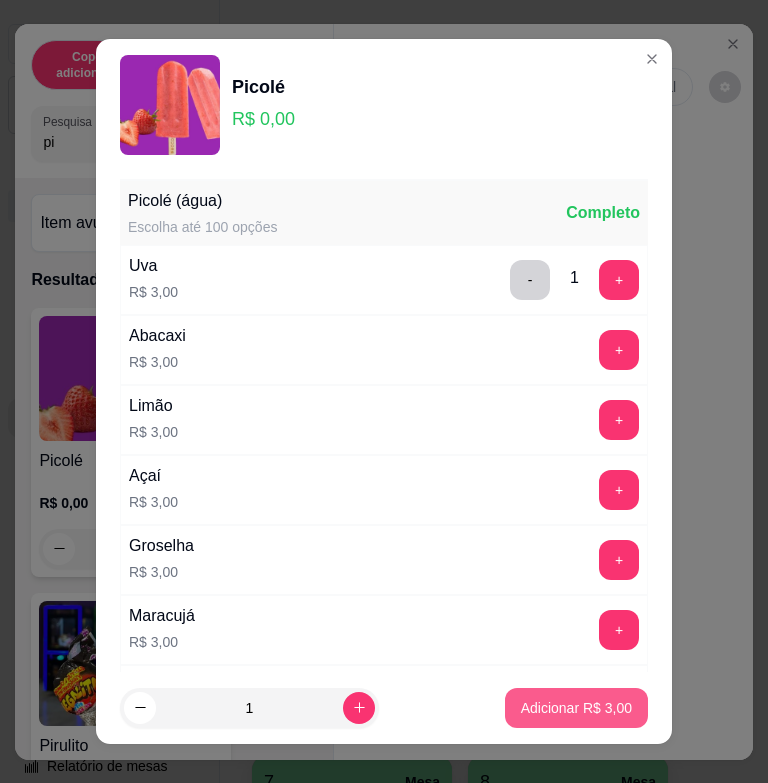 click on "Adicionar   R$ 3,00" at bounding box center [576, 708] 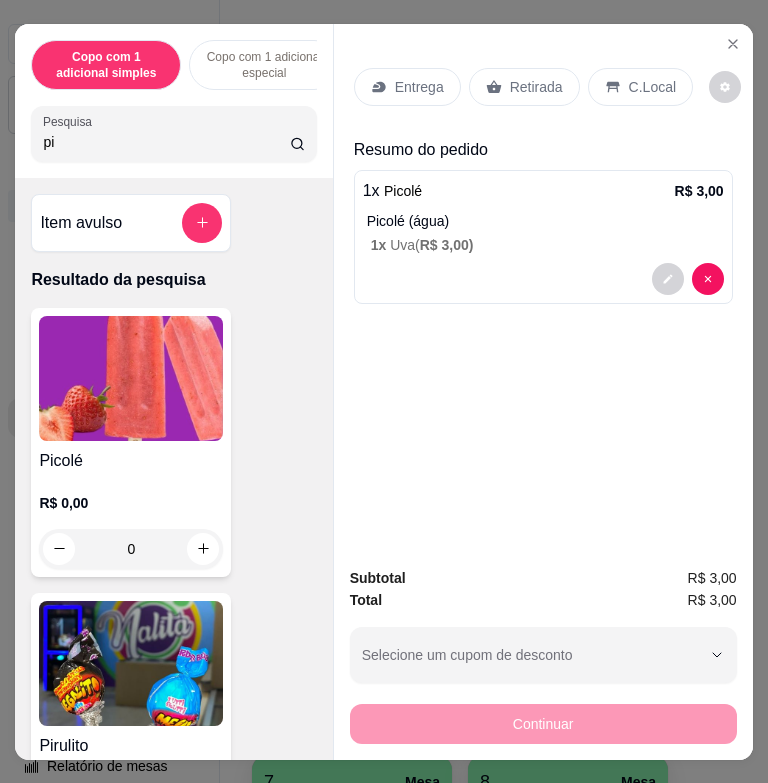 click on "C.Local" at bounding box center (652, 87) 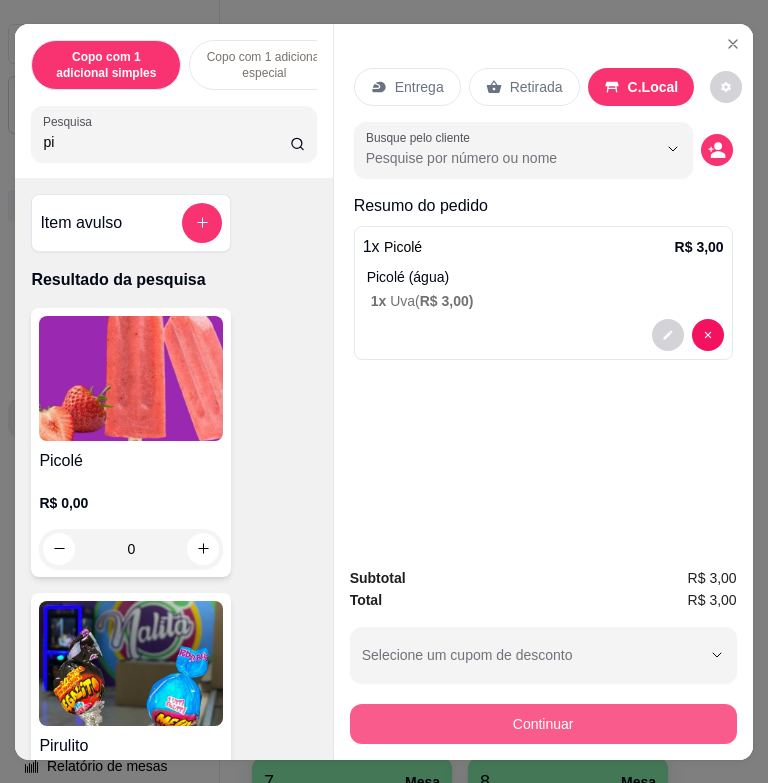 click on "Continuar" at bounding box center (543, 724) 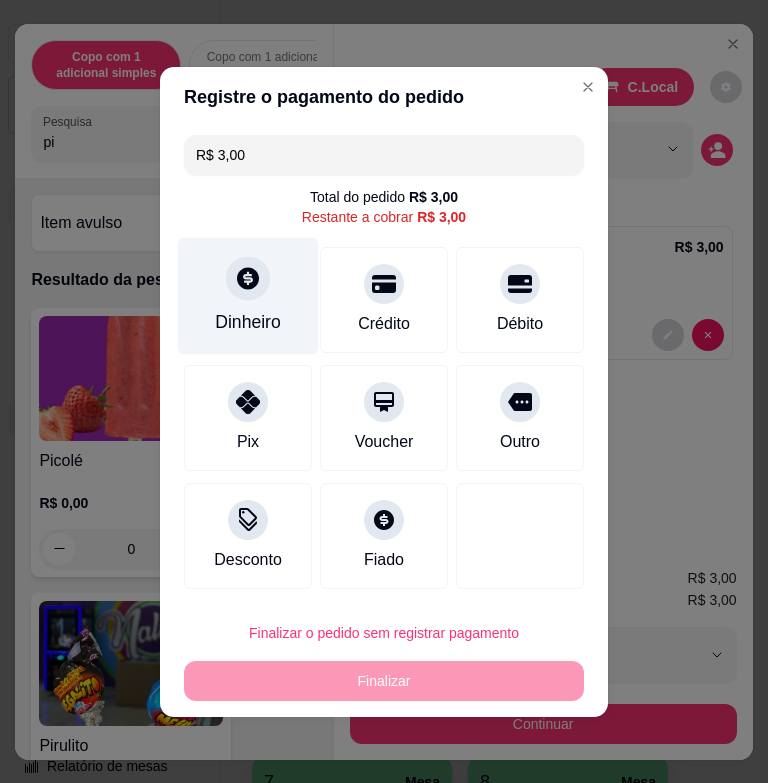click on "Dinheiro" at bounding box center (248, 295) 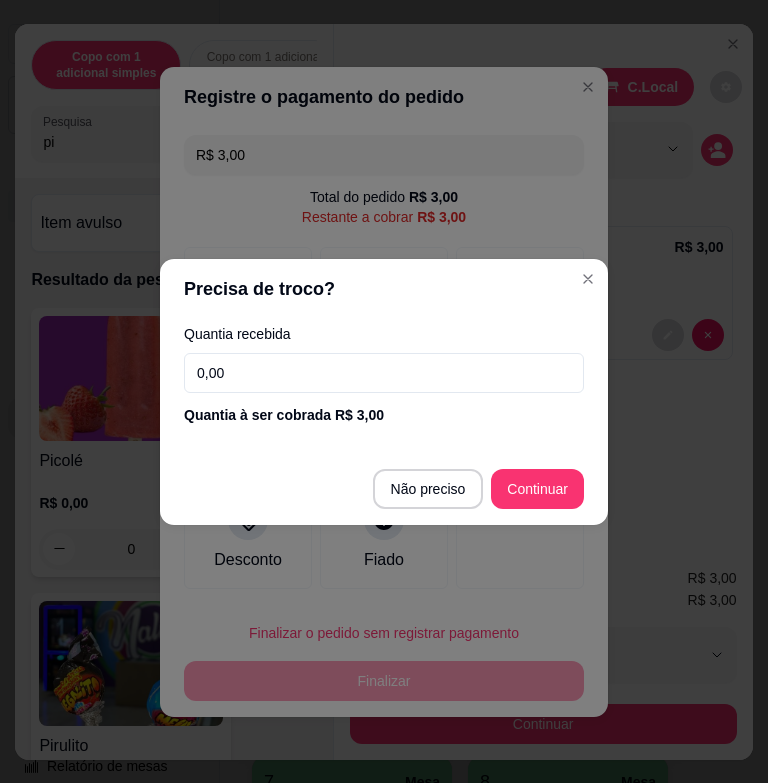 click on "0,00" at bounding box center (384, 373) 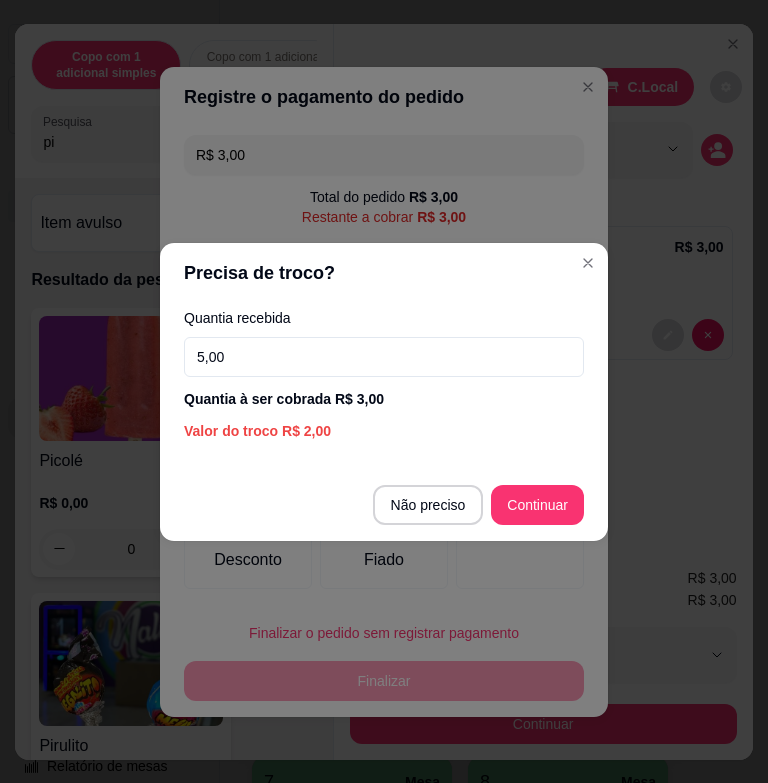 type on "5,00" 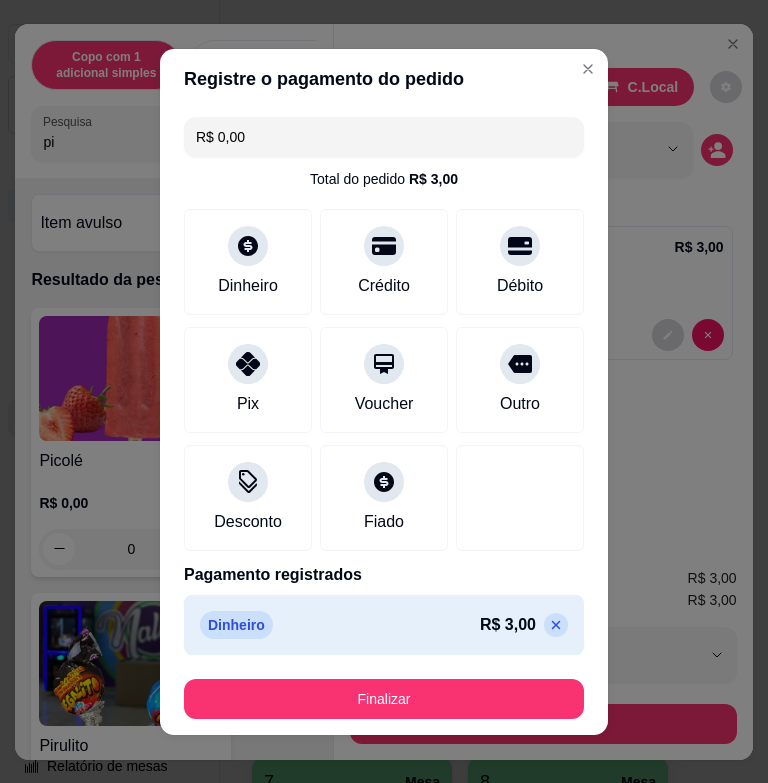 click on "Finalizar" at bounding box center [384, 699] 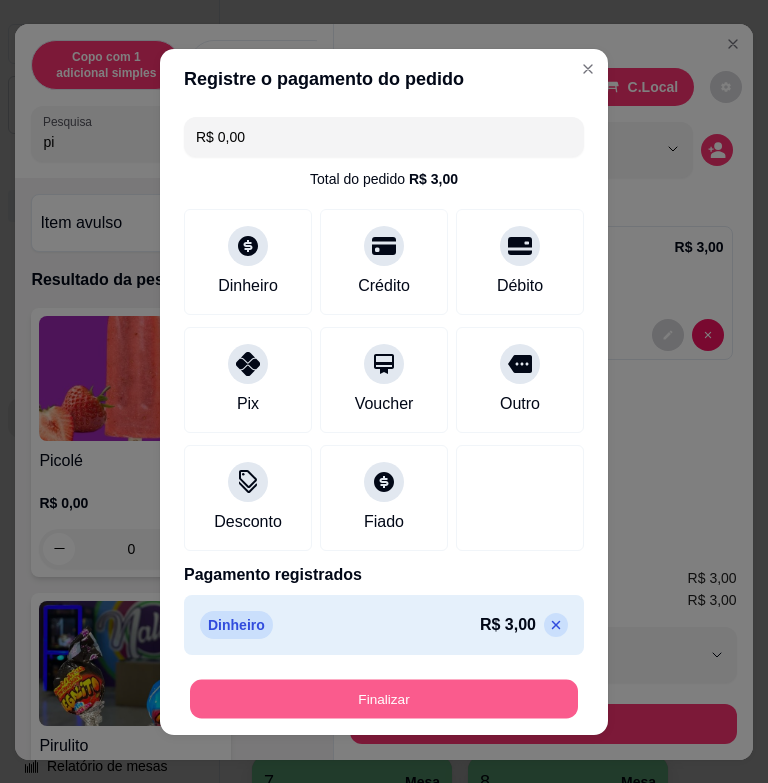 click on "Finalizar" at bounding box center [384, 698] 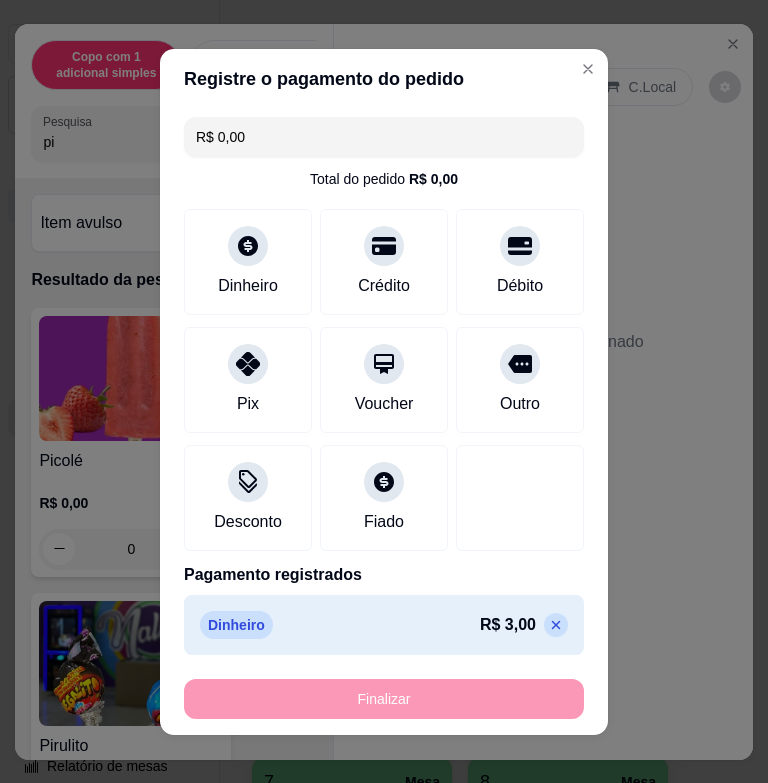 type on "-R$ 3,00" 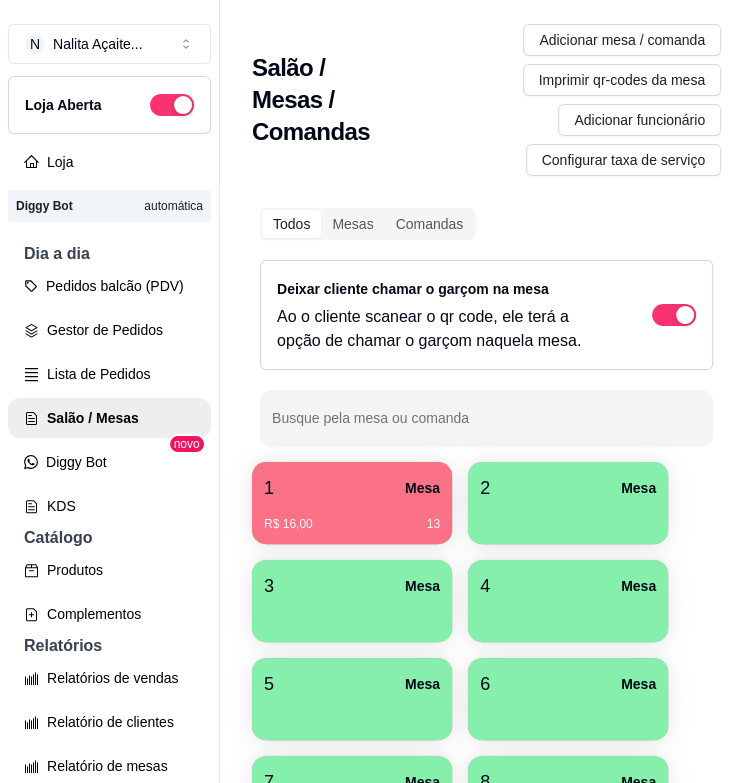 drag, startPoint x: 496, startPoint y: 691, endPoint x: 476, endPoint y: 185, distance: 506.3951 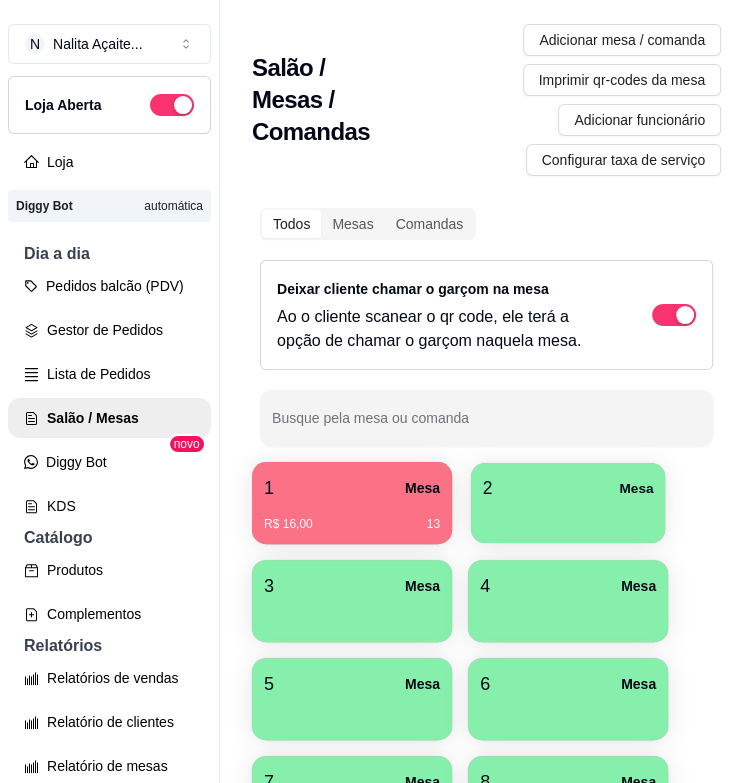 click on "2 Mesa" at bounding box center (568, 488) 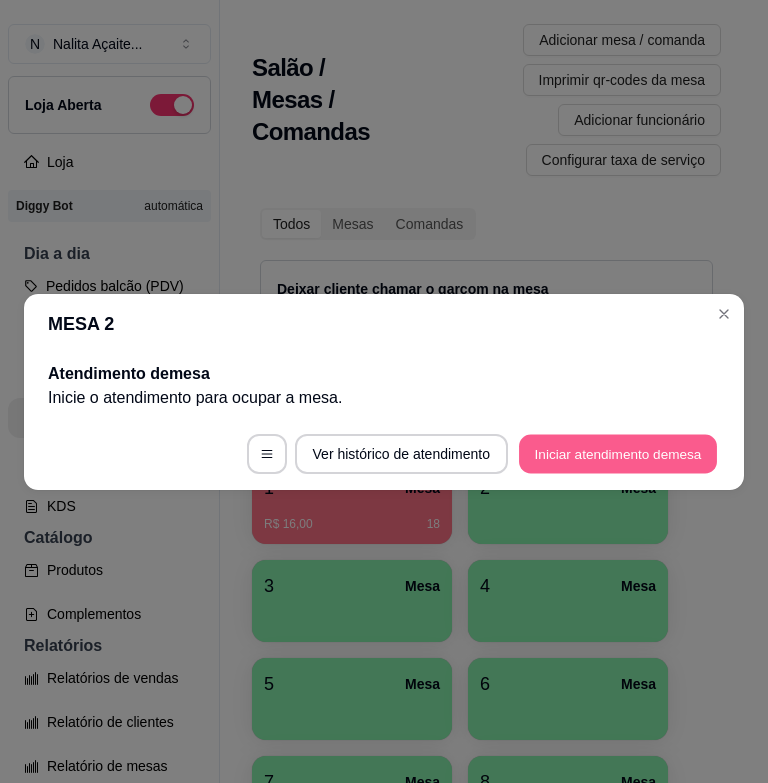 click on "Iniciar atendimento de  mesa" at bounding box center (618, 453) 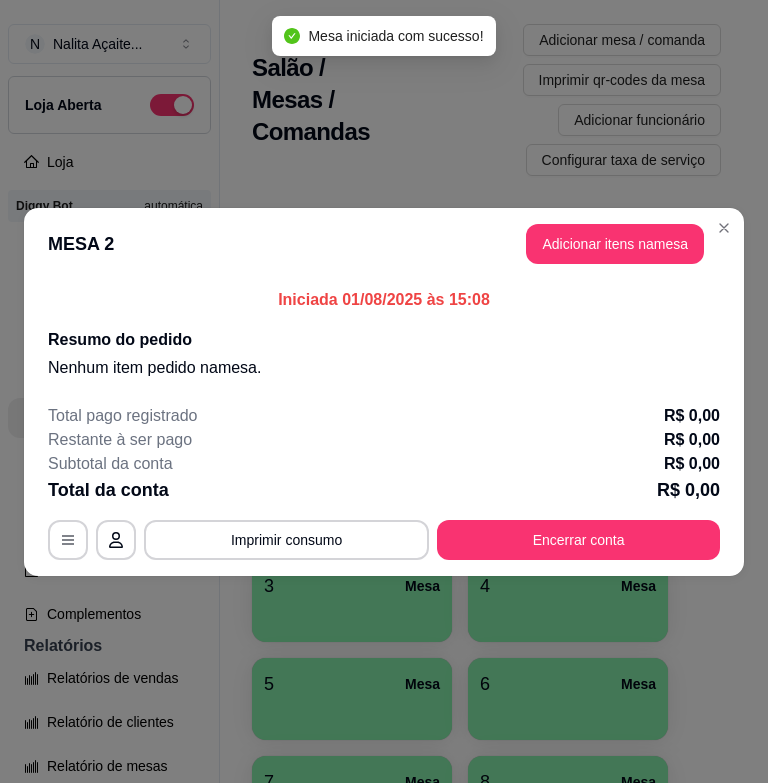 click on "Adicionar itens na  mesa" at bounding box center [615, 244] 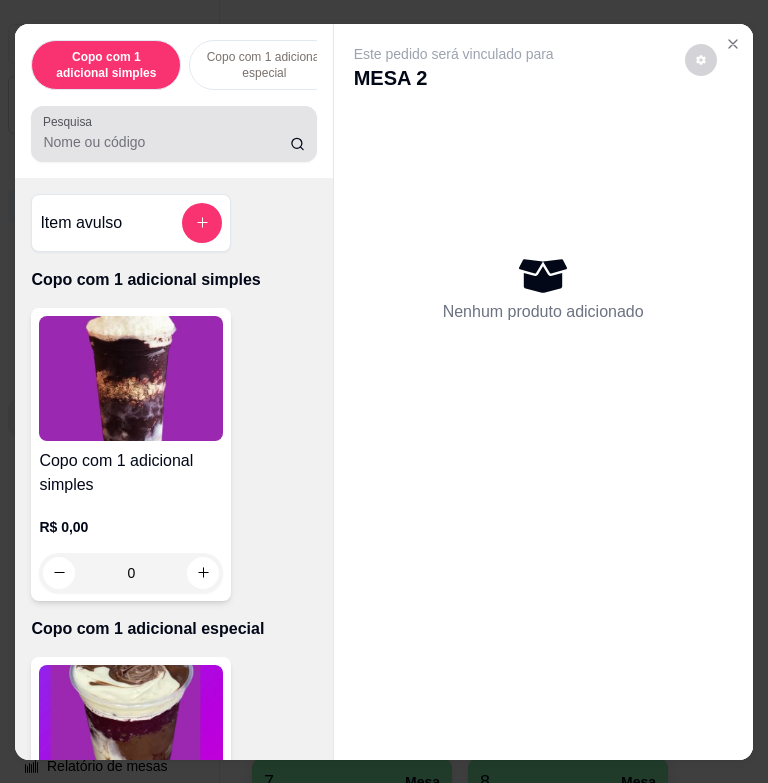 click on "Pesquisa" at bounding box center [173, 134] 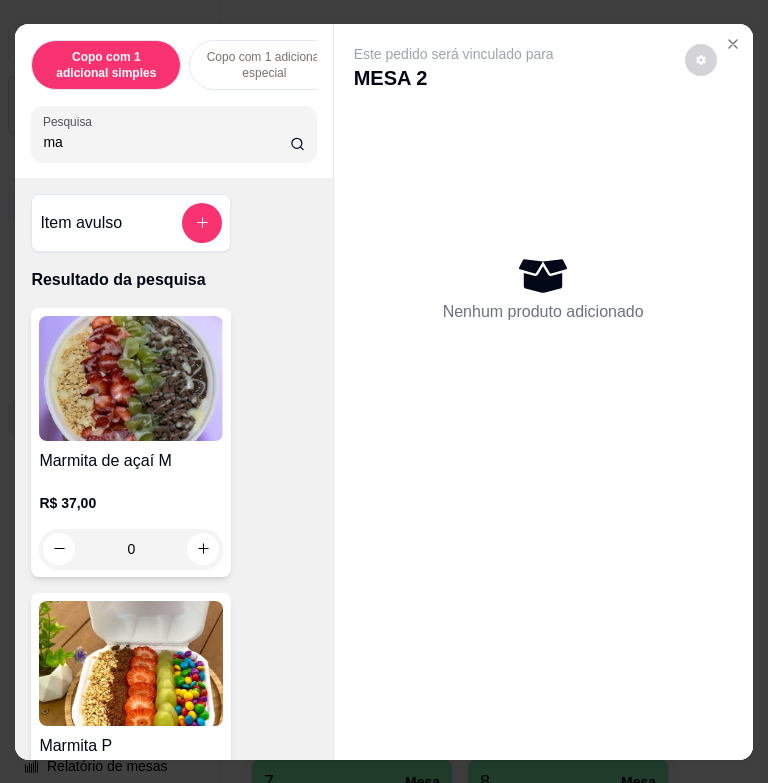 type on "m" 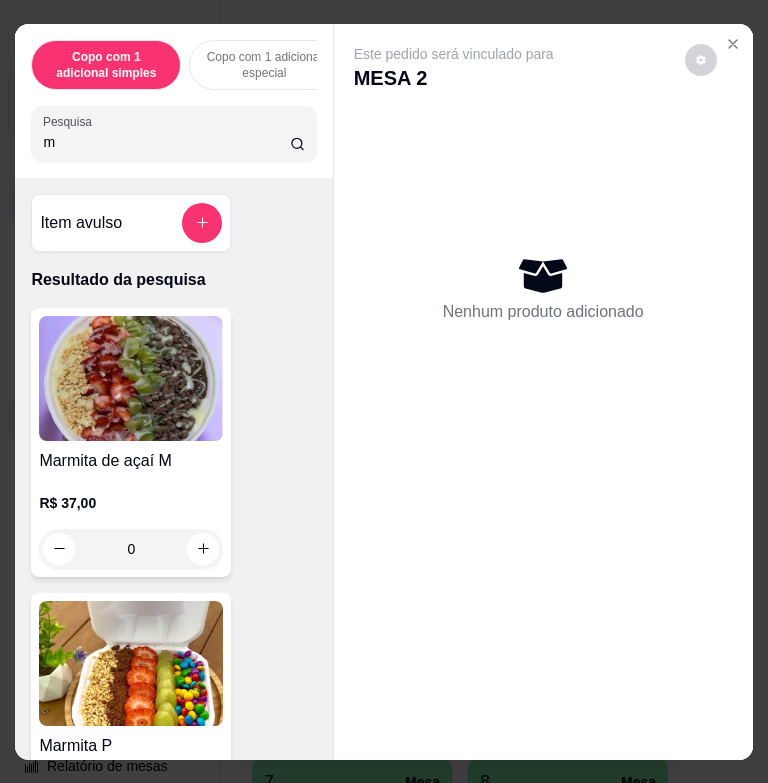 type 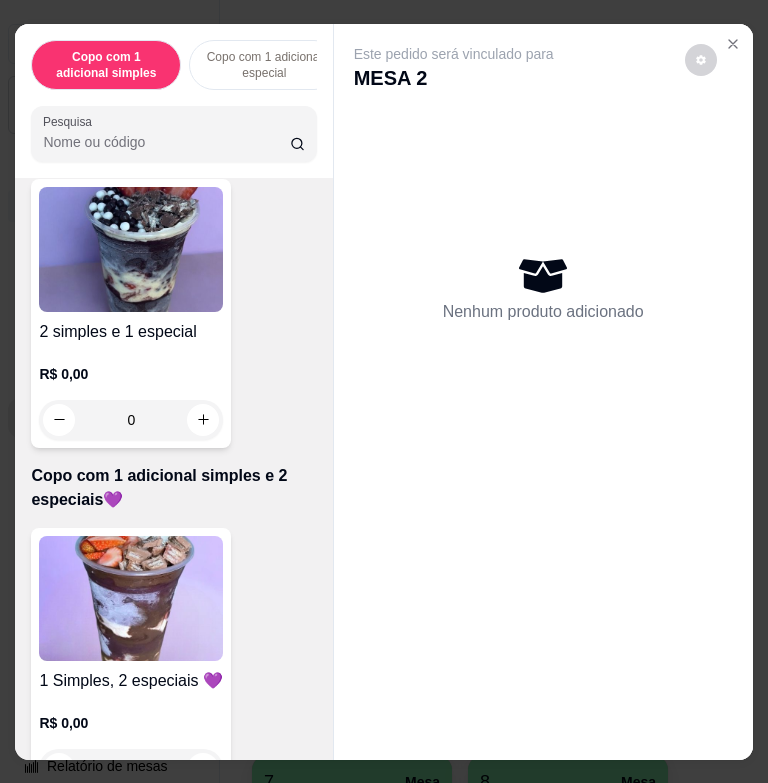 scroll, scrollTop: 1400, scrollLeft: 0, axis: vertical 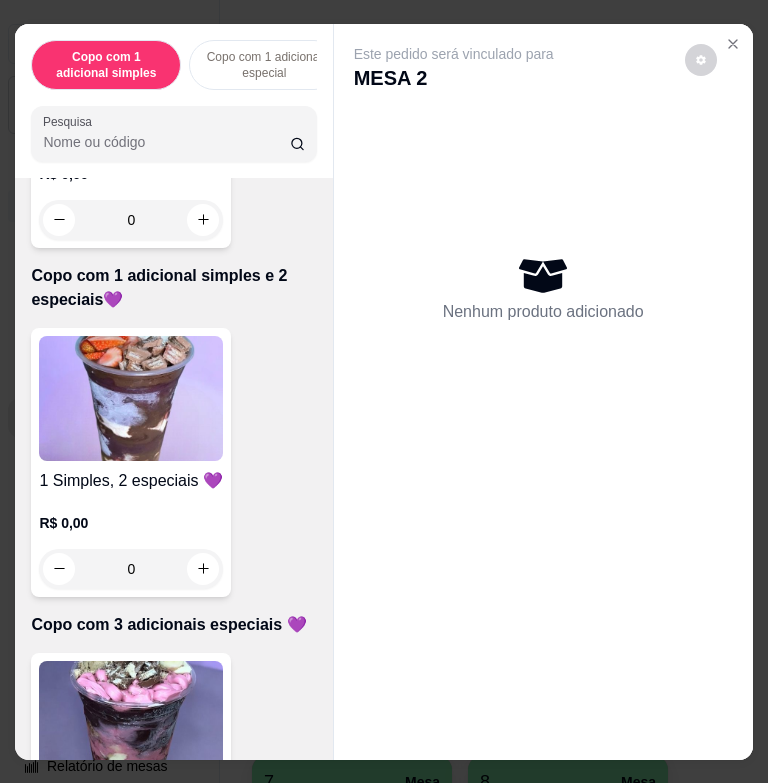 click at bounding box center (131, 398) 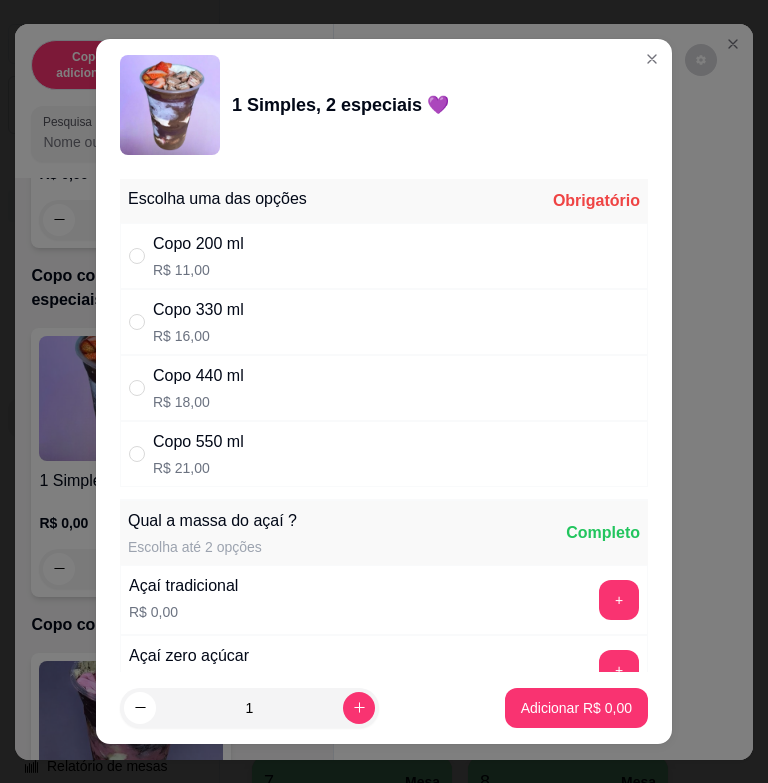click on "Copo 550 ml R$ 21,00" at bounding box center [384, 454] 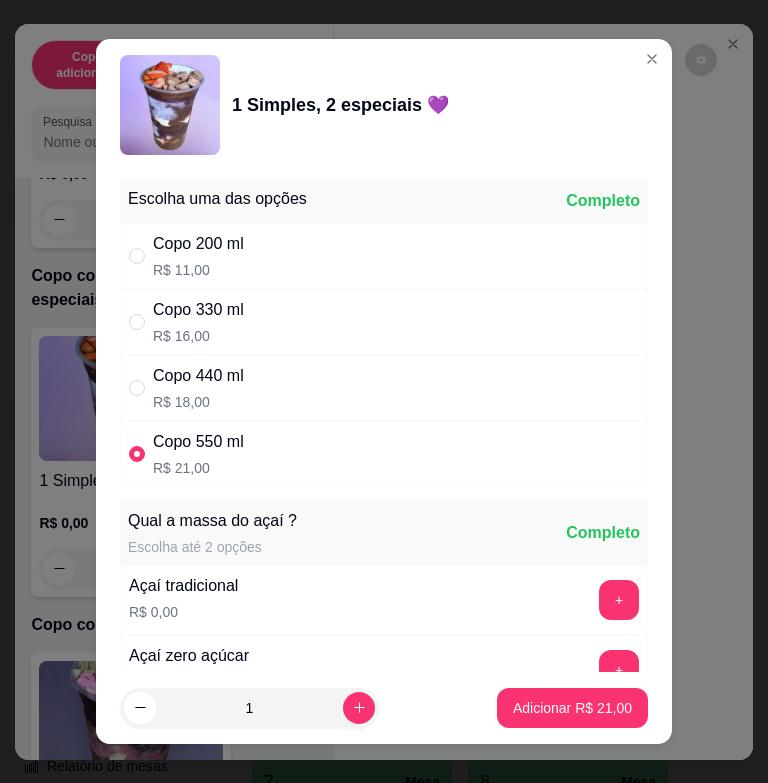 click on "Copo 440 ml  R$ 18,00" at bounding box center (384, 388) 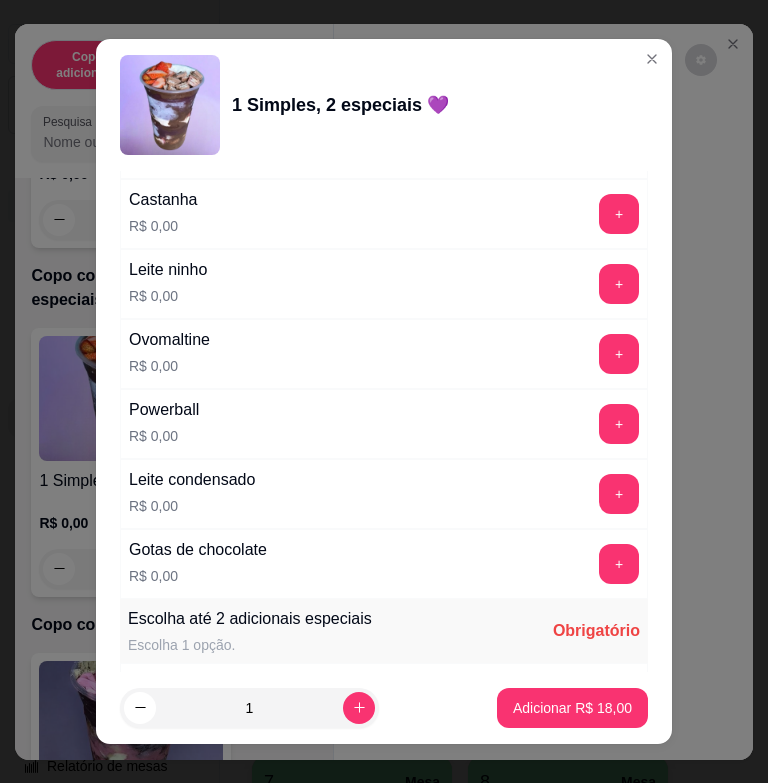 scroll, scrollTop: 1800, scrollLeft: 0, axis: vertical 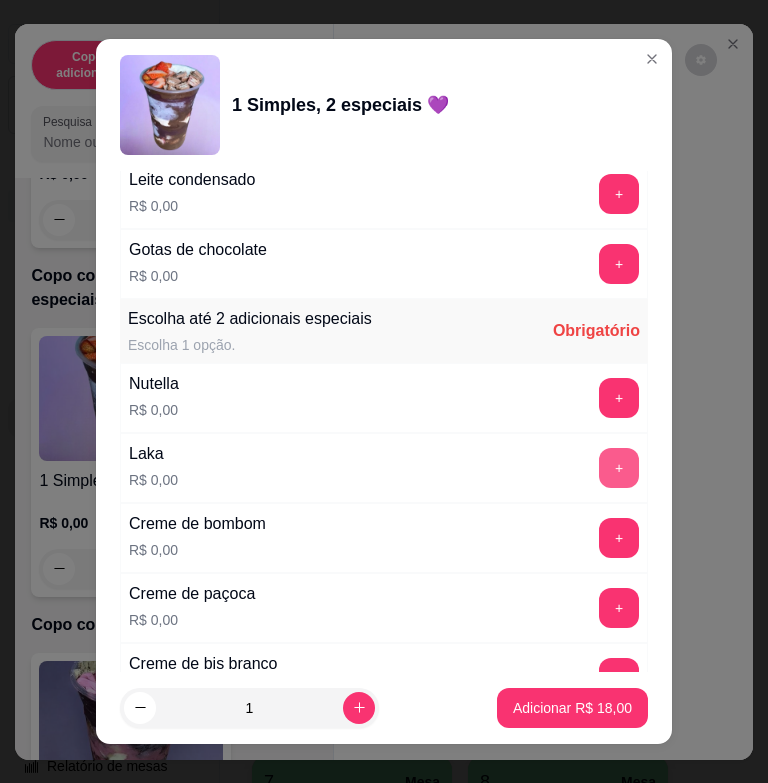 click on "+" at bounding box center (619, 468) 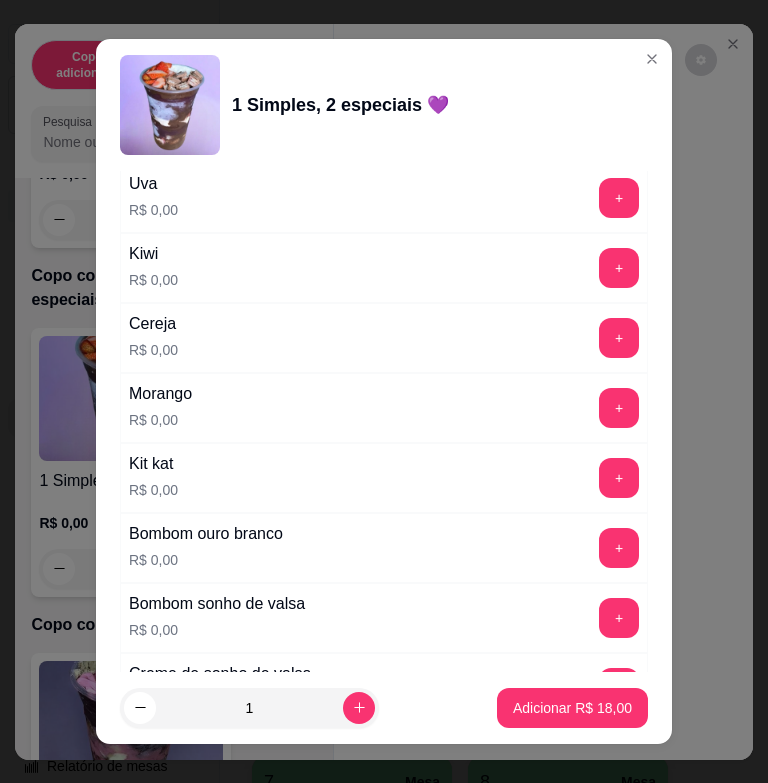 scroll, scrollTop: 2600, scrollLeft: 0, axis: vertical 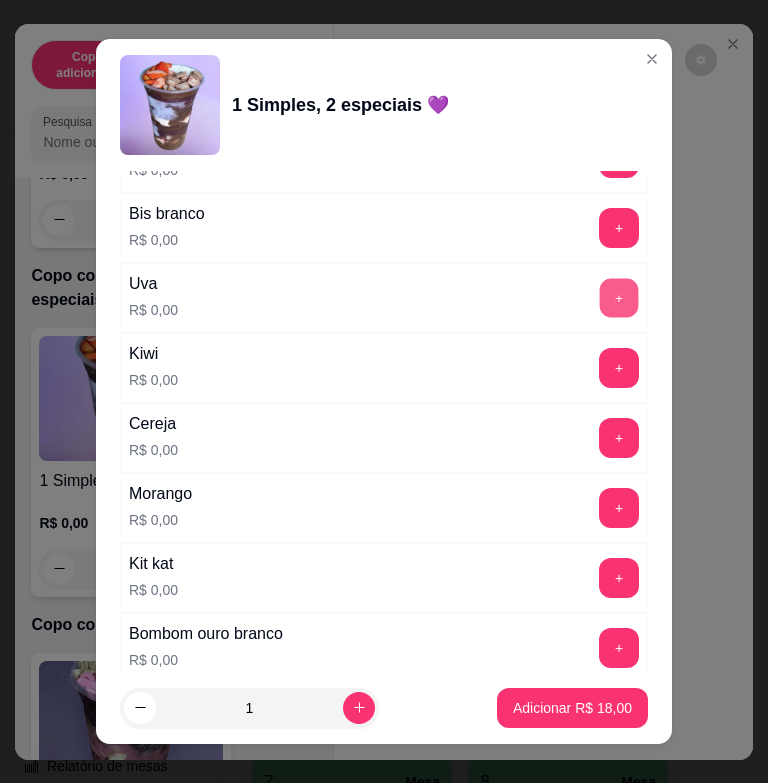 click on "+" at bounding box center (619, 298) 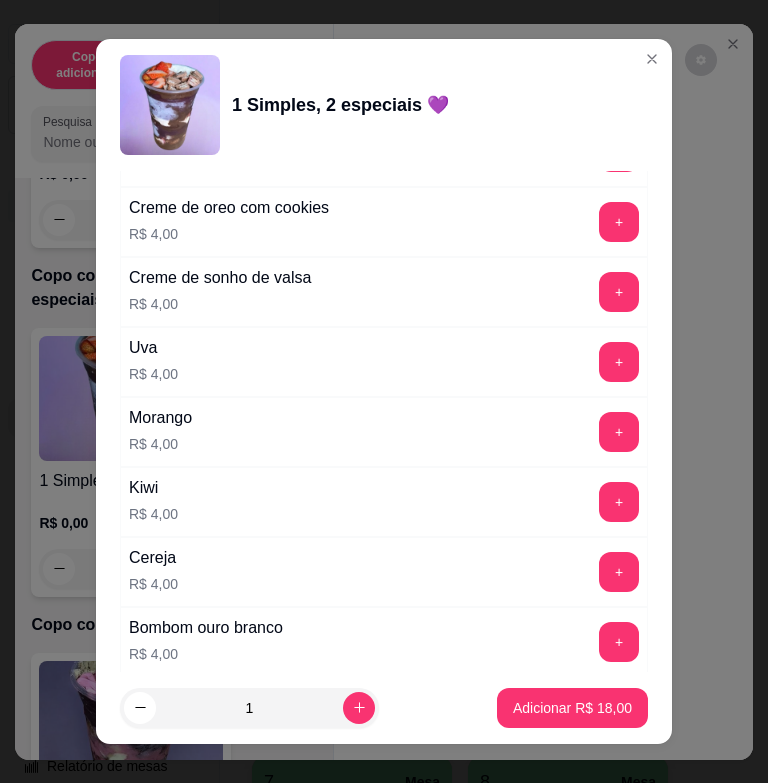scroll, scrollTop: 5104, scrollLeft: 0, axis: vertical 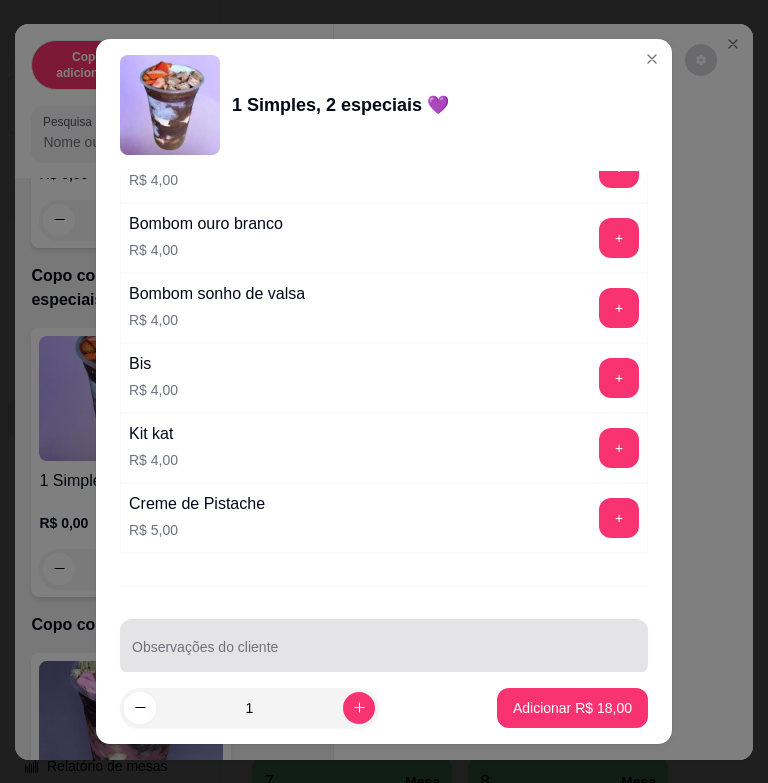 click on "Observações do cliente" at bounding box center (384, 655) 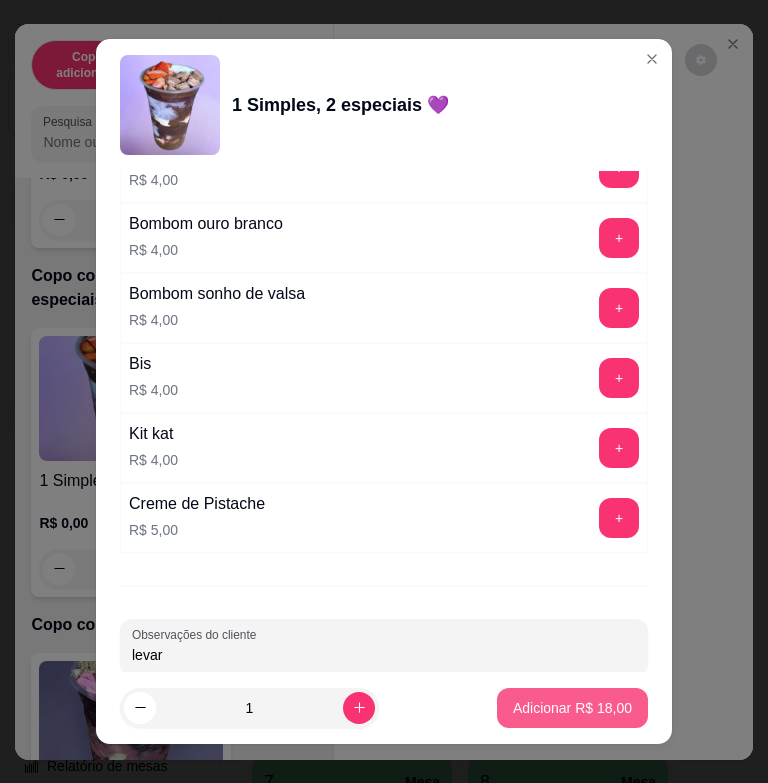 type on "levar" 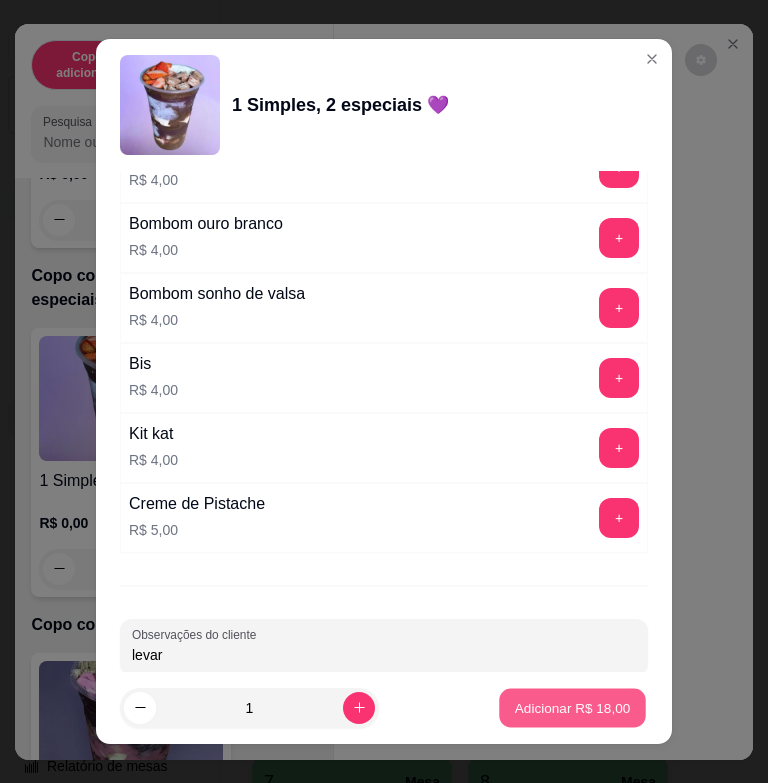 click on "Adicionar   R$ 18,00" at bounding box center [572, 707] 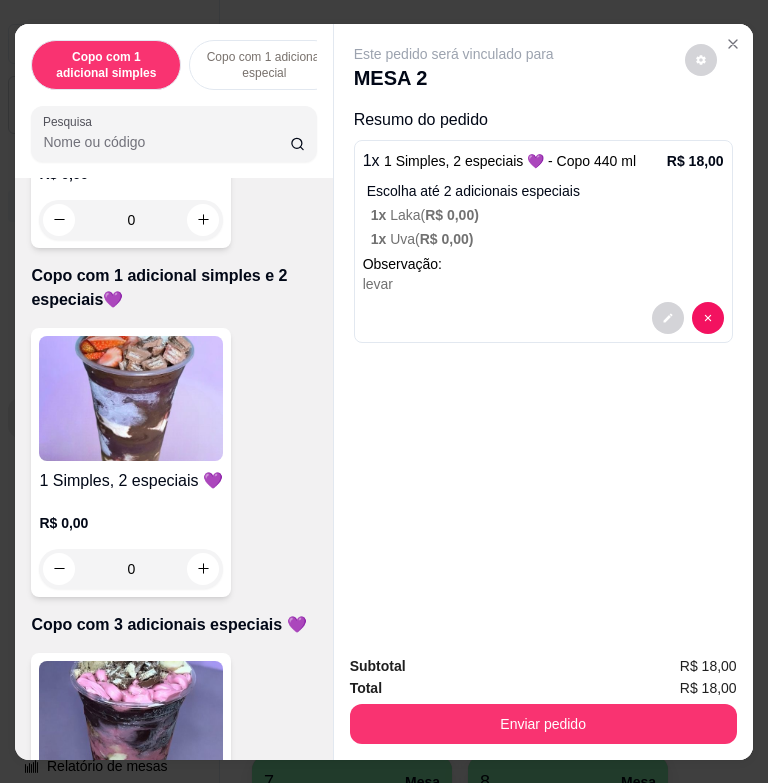 click at bounding box center [131, 398] 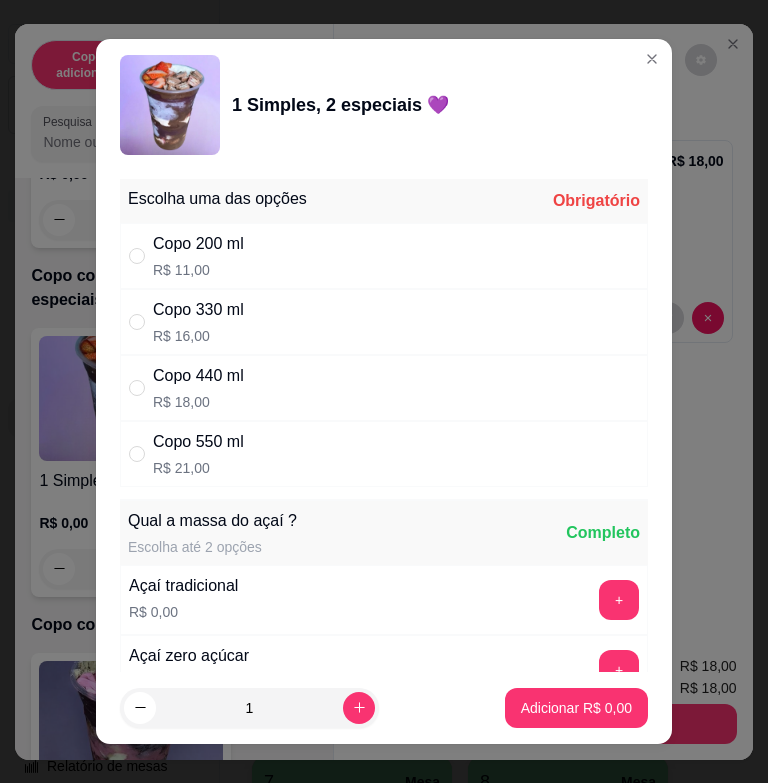 click on "Copo 440 ml" at bounding box center (198, 376) 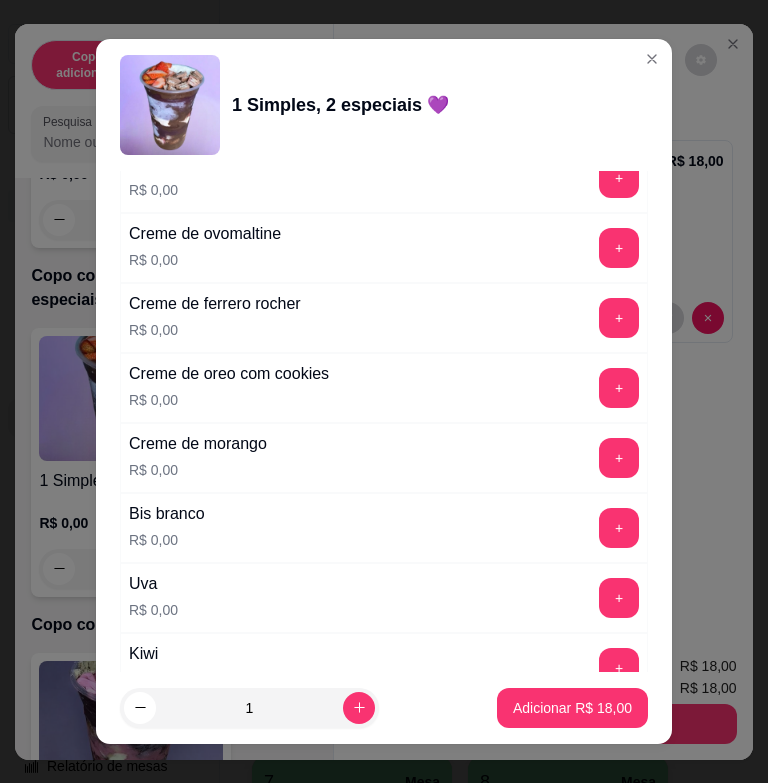 scroll, scrollTop: 2500, scrollLeft: 0, axis: vertical 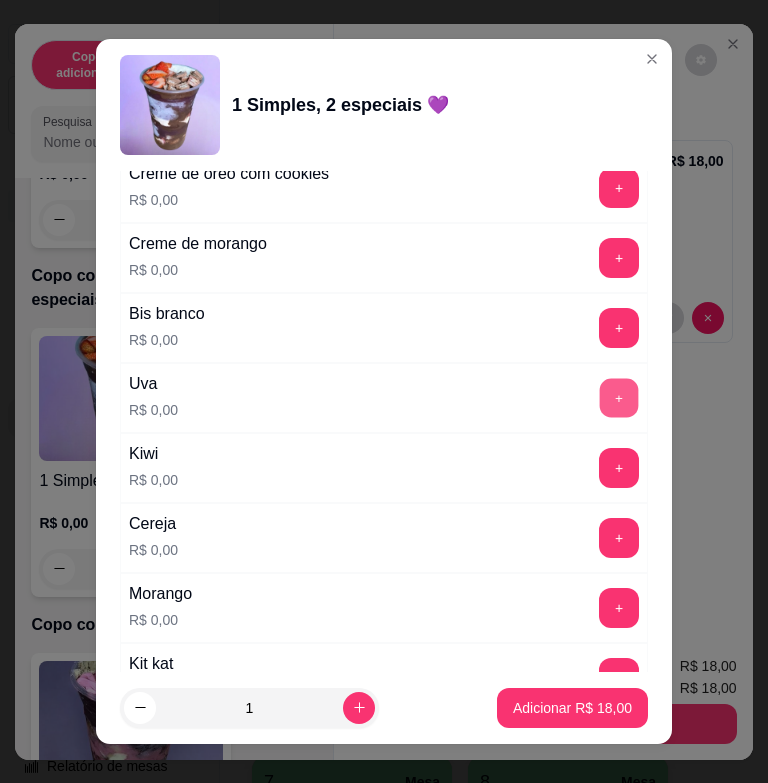 click on "+" at bounding box center (619, 398) 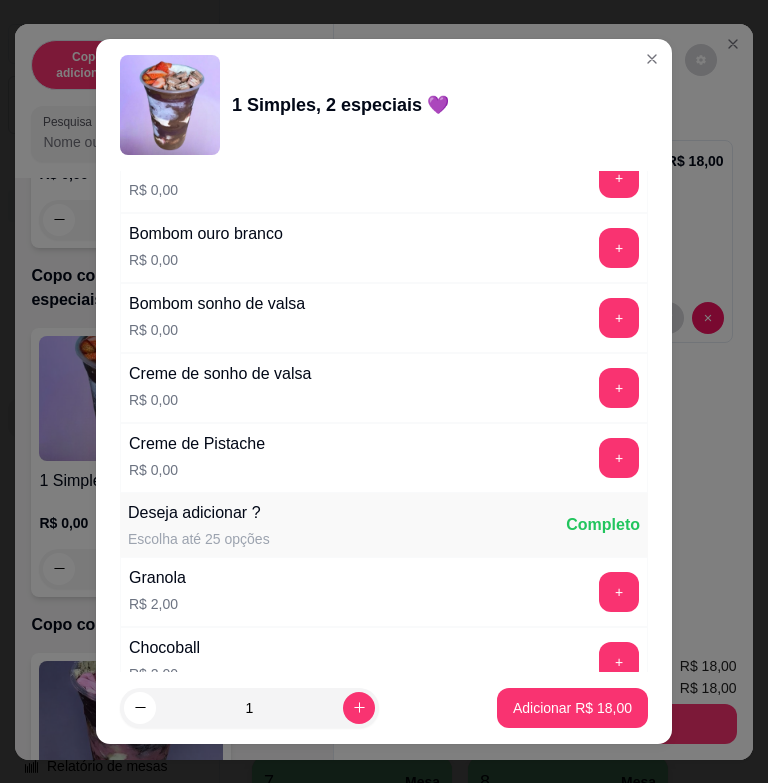 scroll, scrollTop: 2800, scrollLeft: 0, axis: vertical 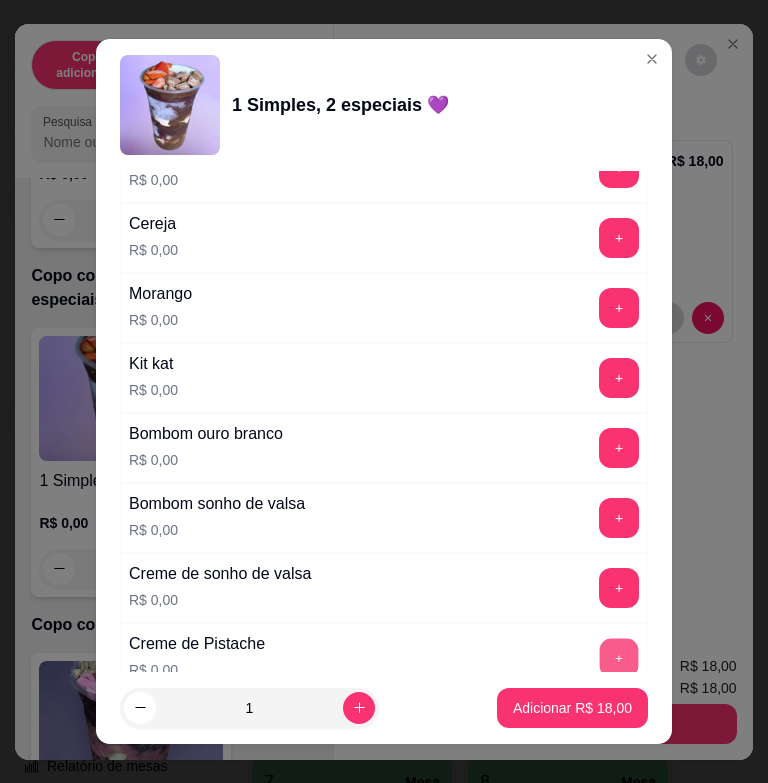 click on "+" at bounding box center (619, 658) 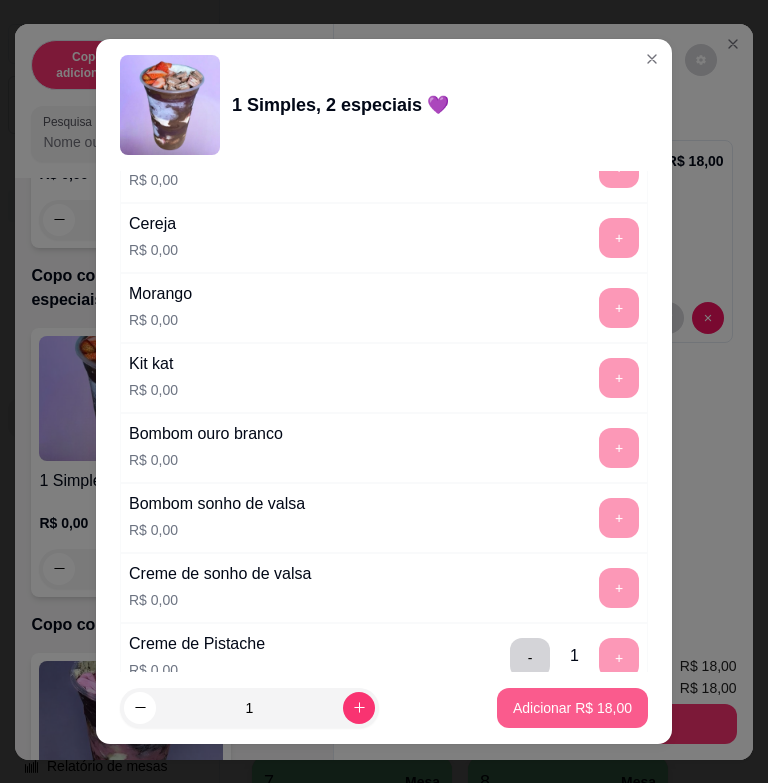 click on "Adicionar   R$ 18,00" at bounding box center [572, 708] 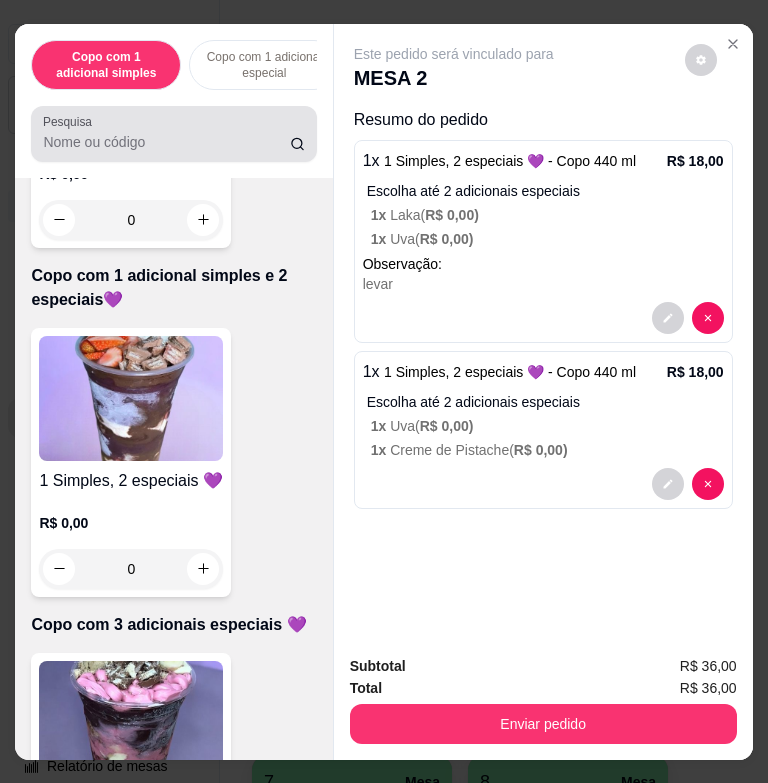 click on "Pesquisa" at bounding box center [173, 134] 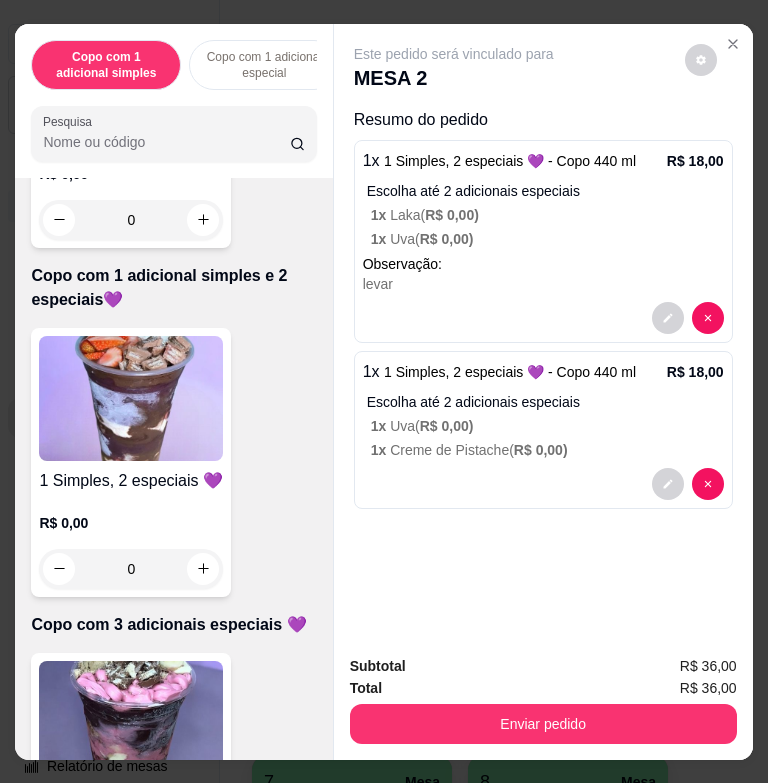 click on "1 x   1 Simples, 2 especiais 💜 - Copo 440 ml  R$ 18,00 Escolha até 2 adicionais especiais  1 x   Laka  ( R$ 0,00 ) 1 x   Uva  ( R$ 0,00 ) Observação:  levar" at bounding box center (543, 241) 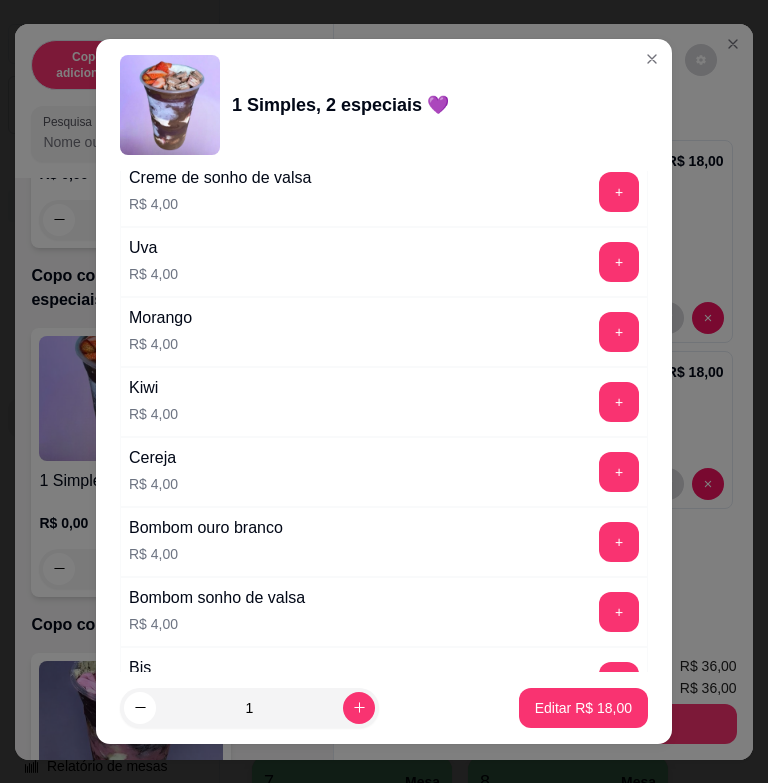 scroll, scrollTop: 5104, scrollLeft: 0, axis: vertical 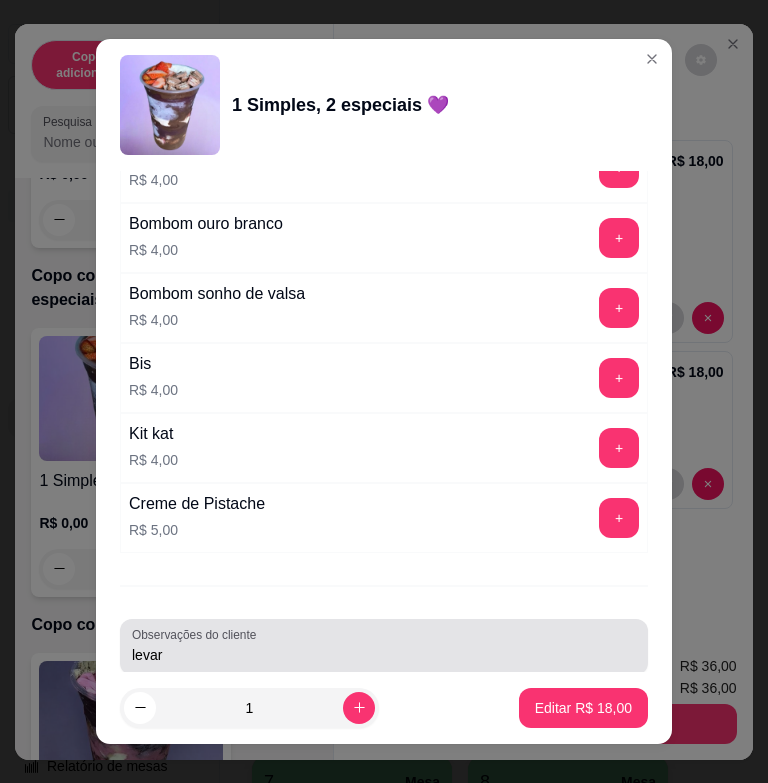 click on "levar" at bounding box center [384, 655] 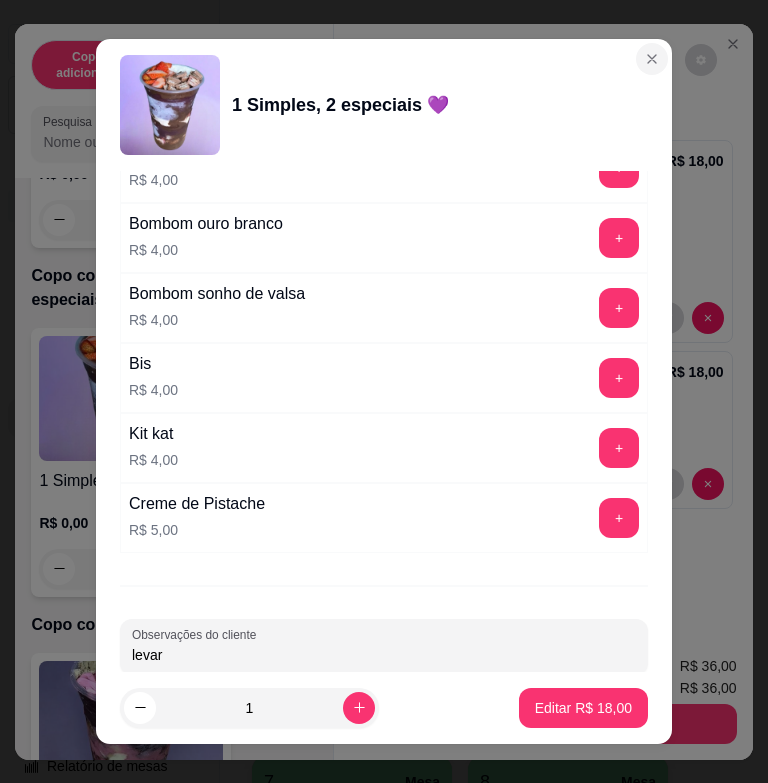 type on "levar" 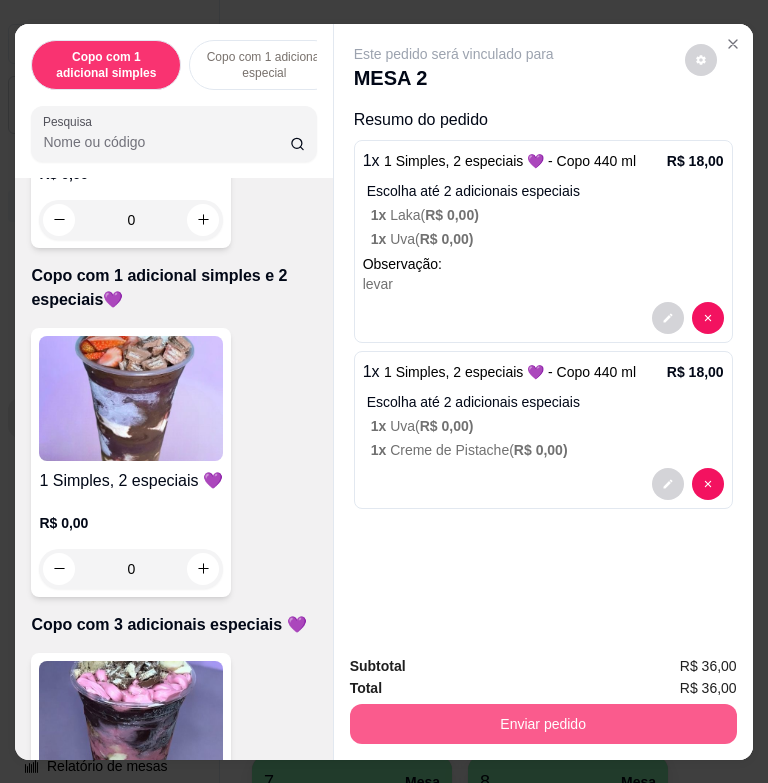 click on "Enviar pedido" at bounding box center (543, 724) 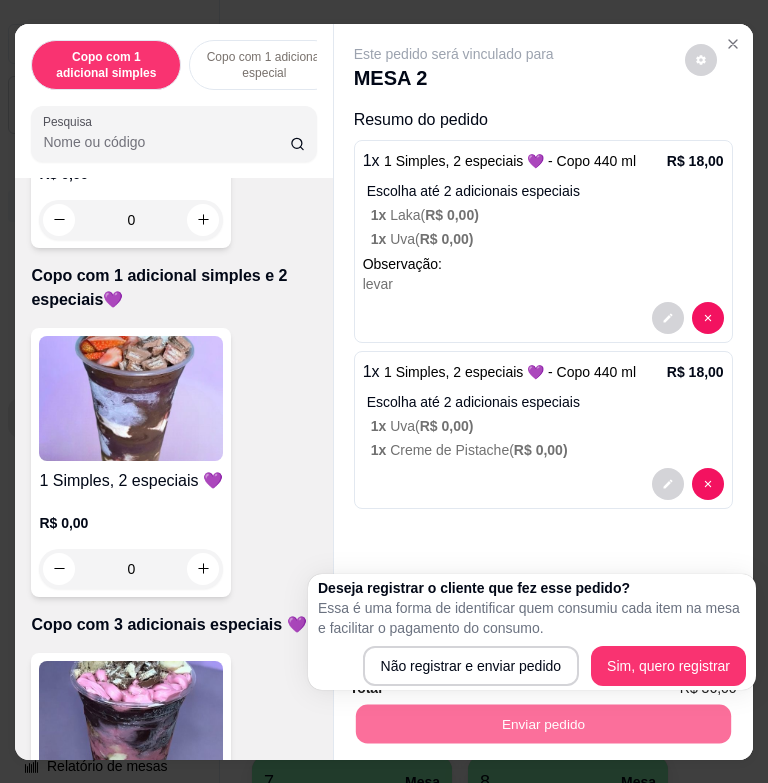 click on "Essa é uma forma de identificar quem consumiu cada item na mesa e facilitar o pagamento do consumo." at bounding box center [532, 618] 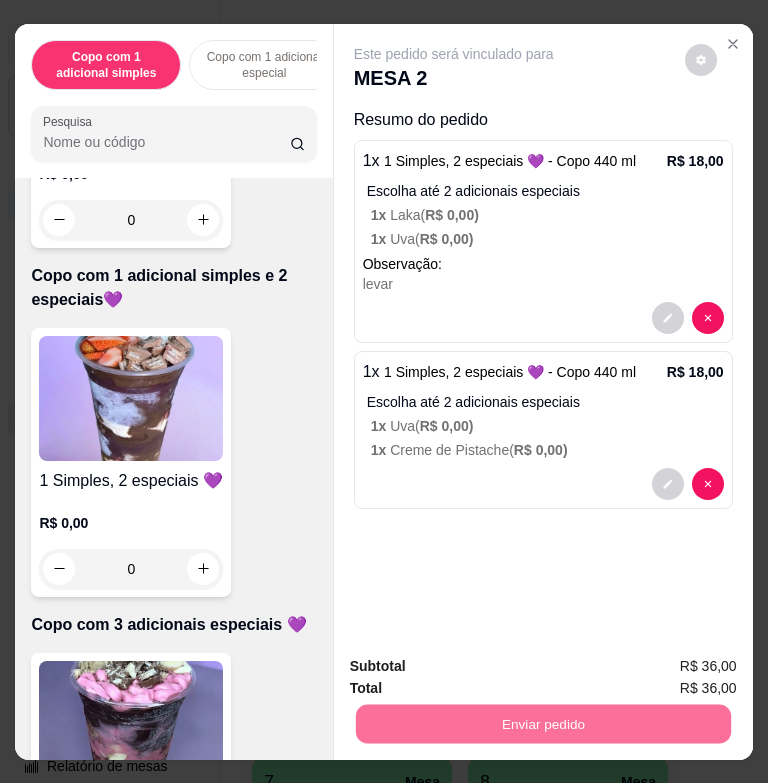 click on "Não registrar e enviar pedido" at bounding box center [473, 667] 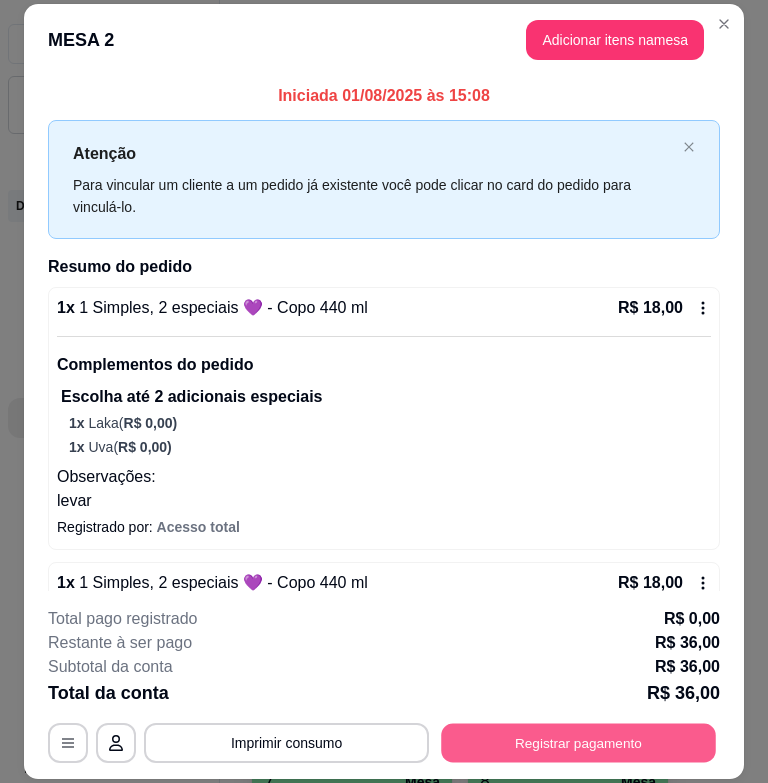 click on "Registrar pagamento" at bounding box center [578, 743] 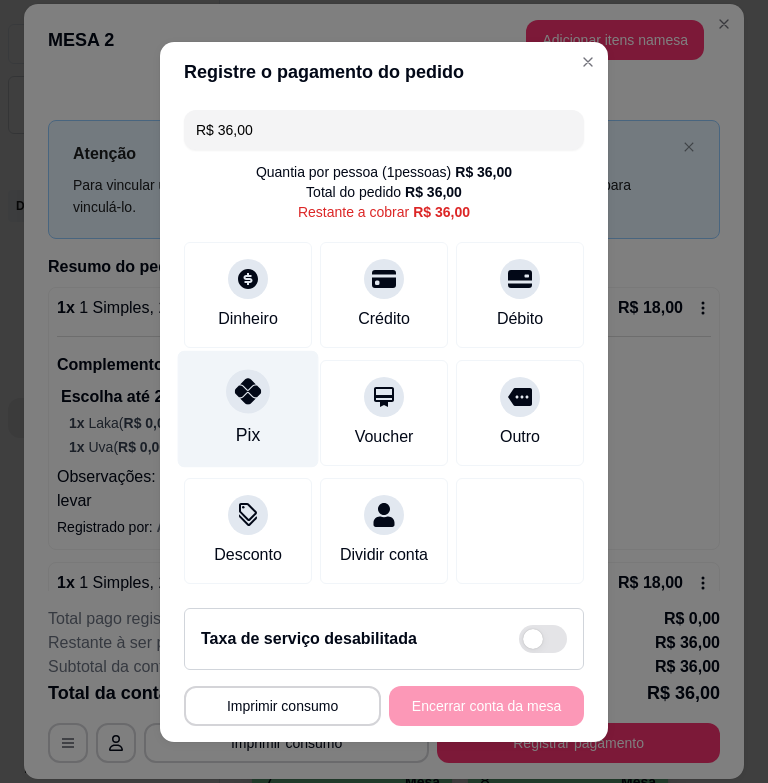 click 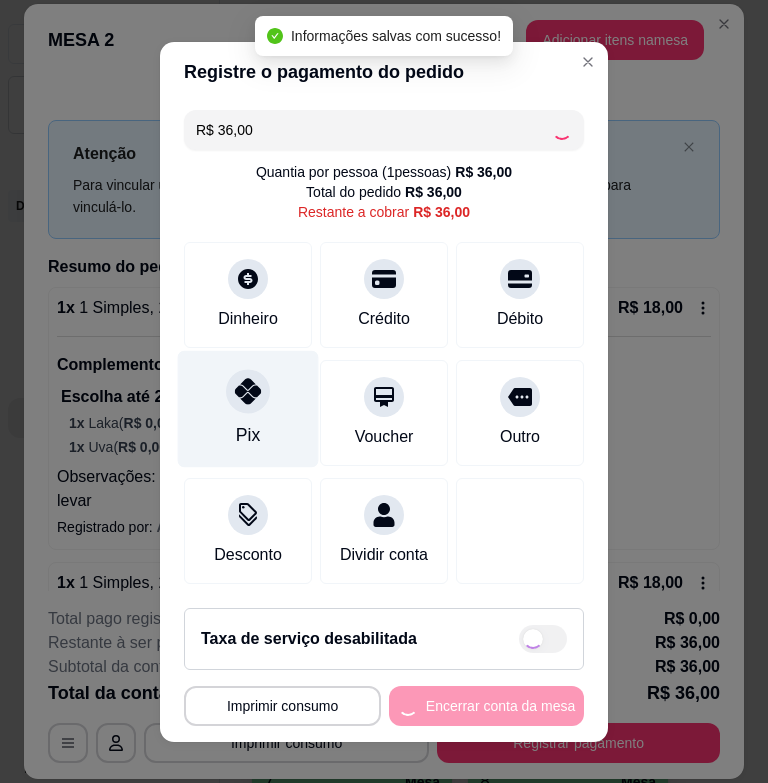 type on "R$ 0,00" 